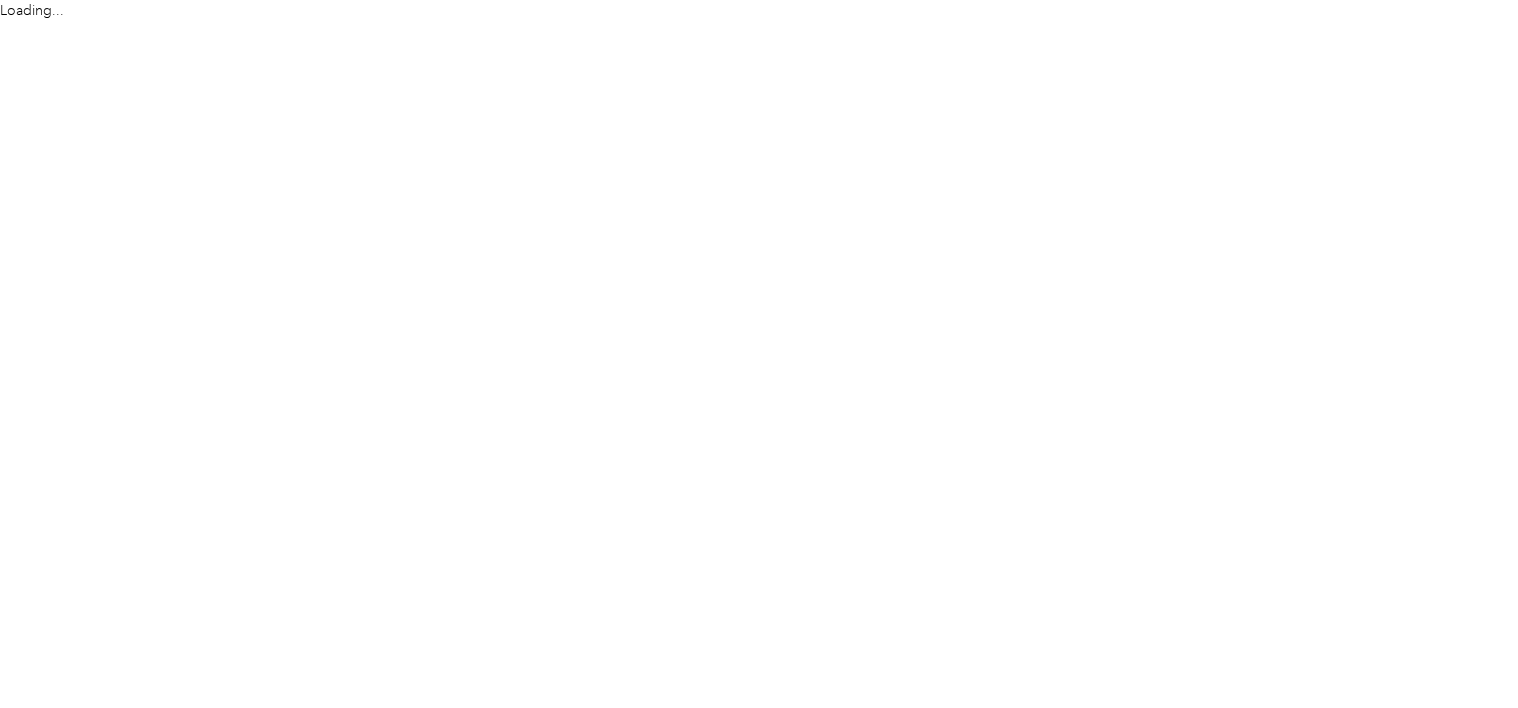 scroll, scrollTop: 0, scrollLeft: 0, axis: both 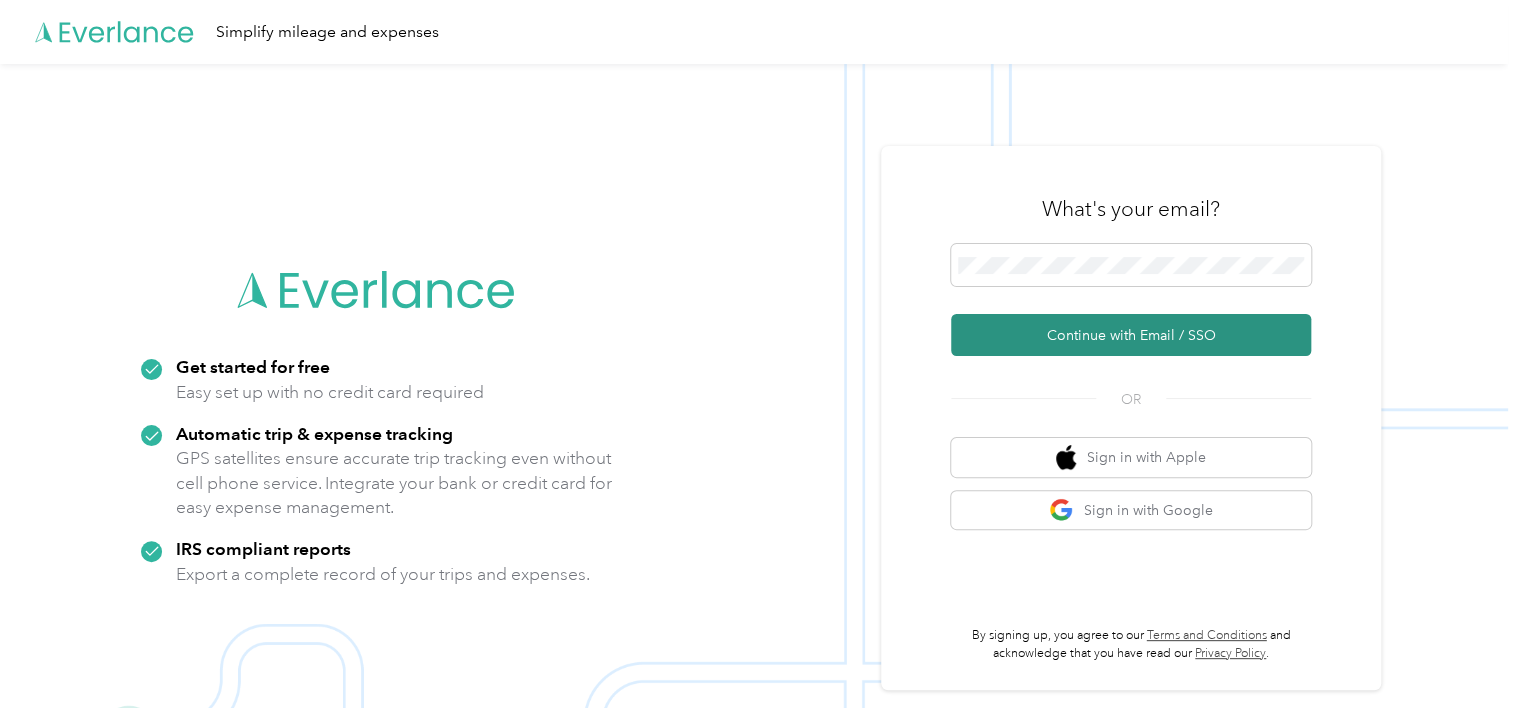 click on "Continue with Email / SSO" at bounding box center [1131, 335] 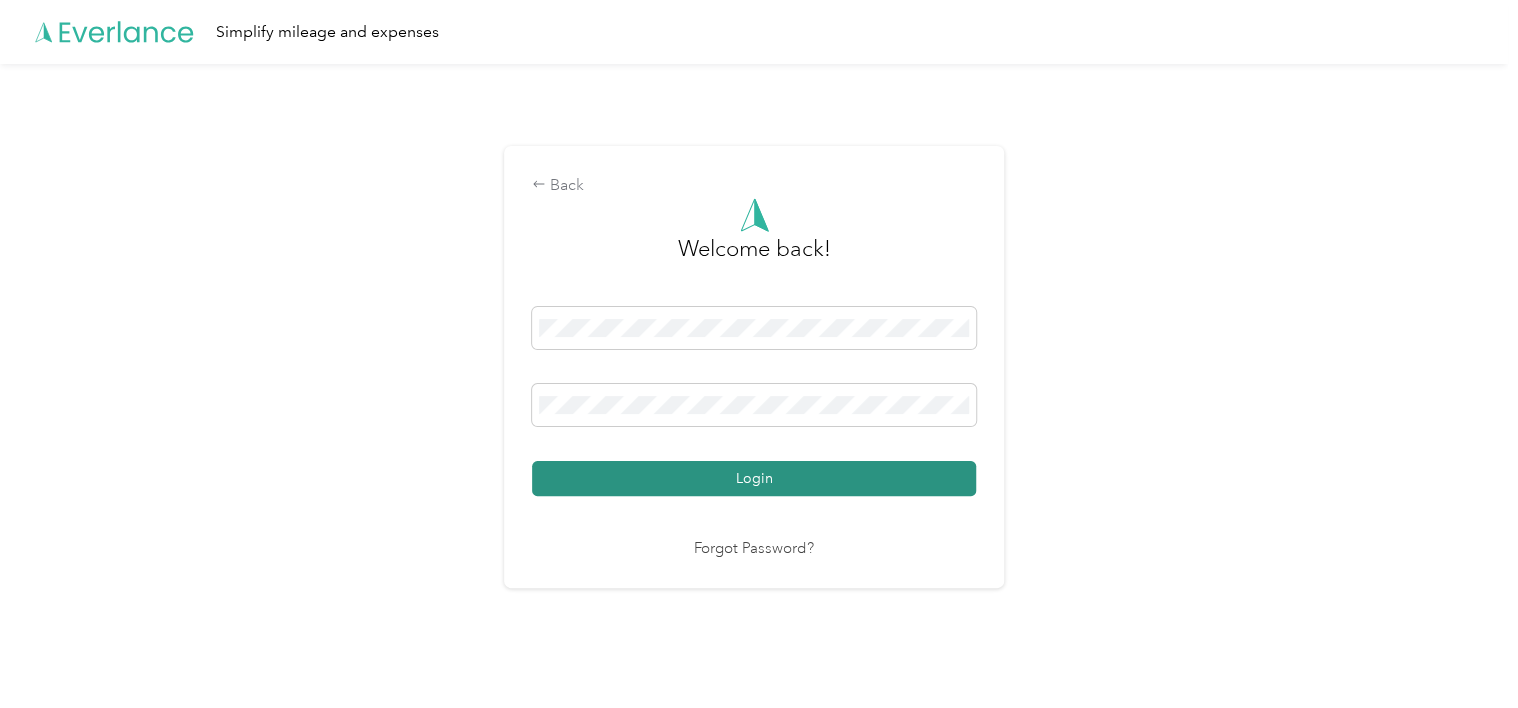 click on "Login" at bounding box center [754, 478] 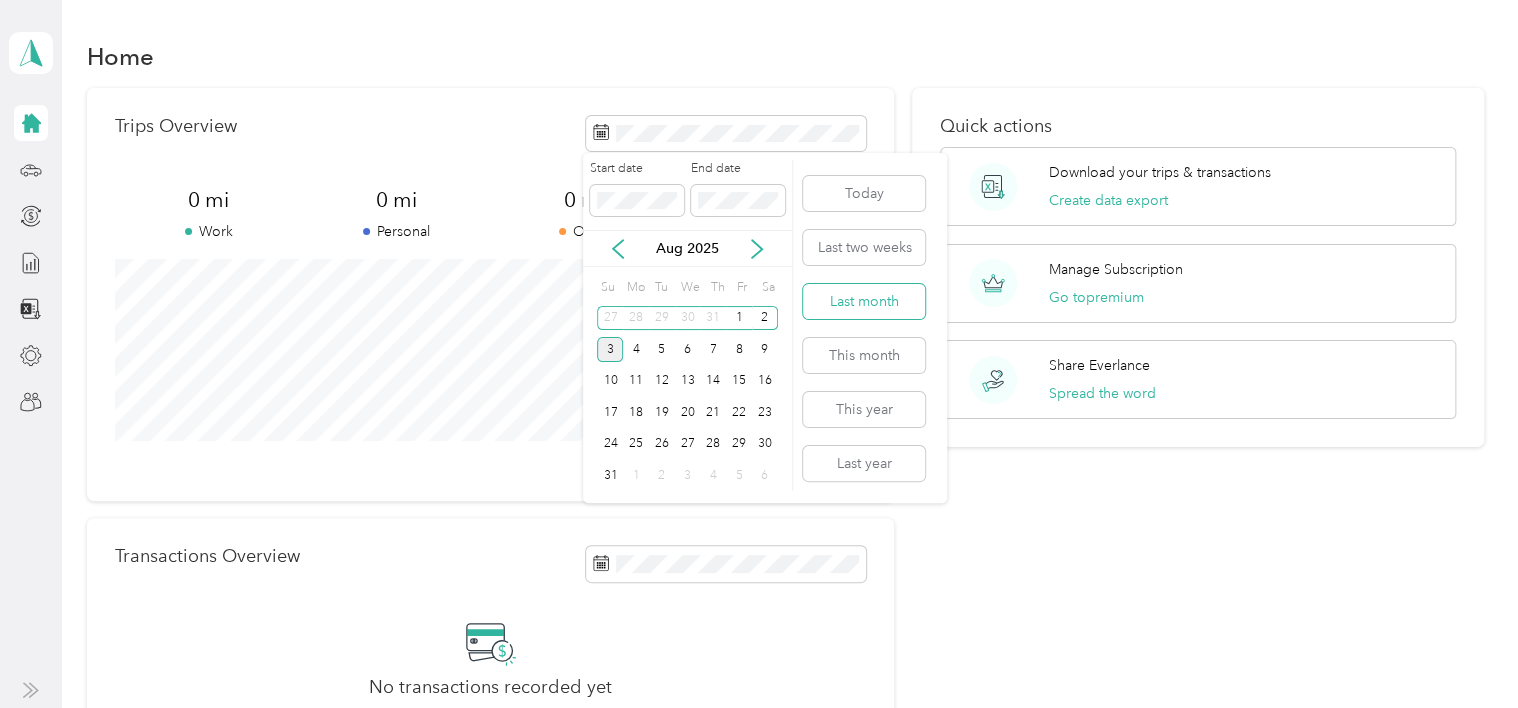 click on "Last month" at bounding box center (864, 301) 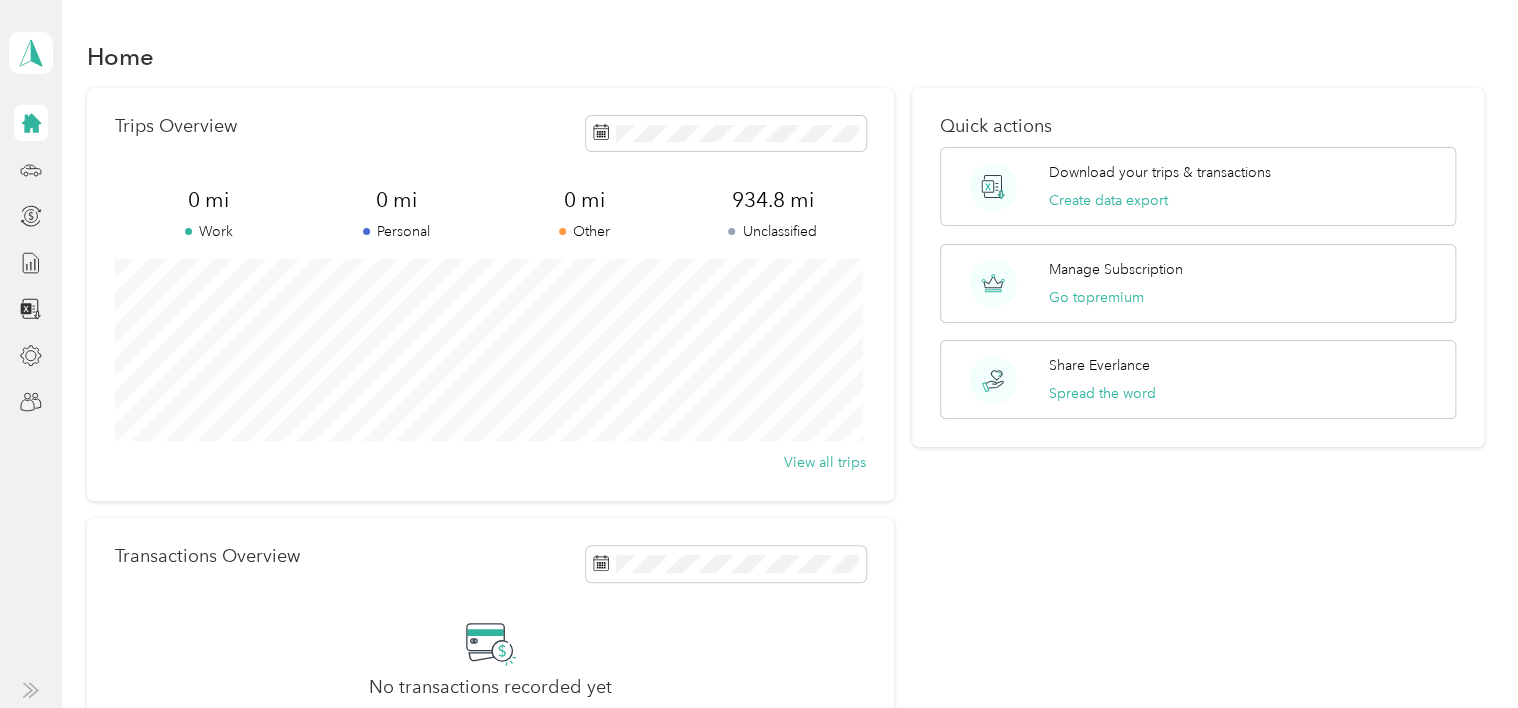 click on "Home" at bounding box center (785, 56) 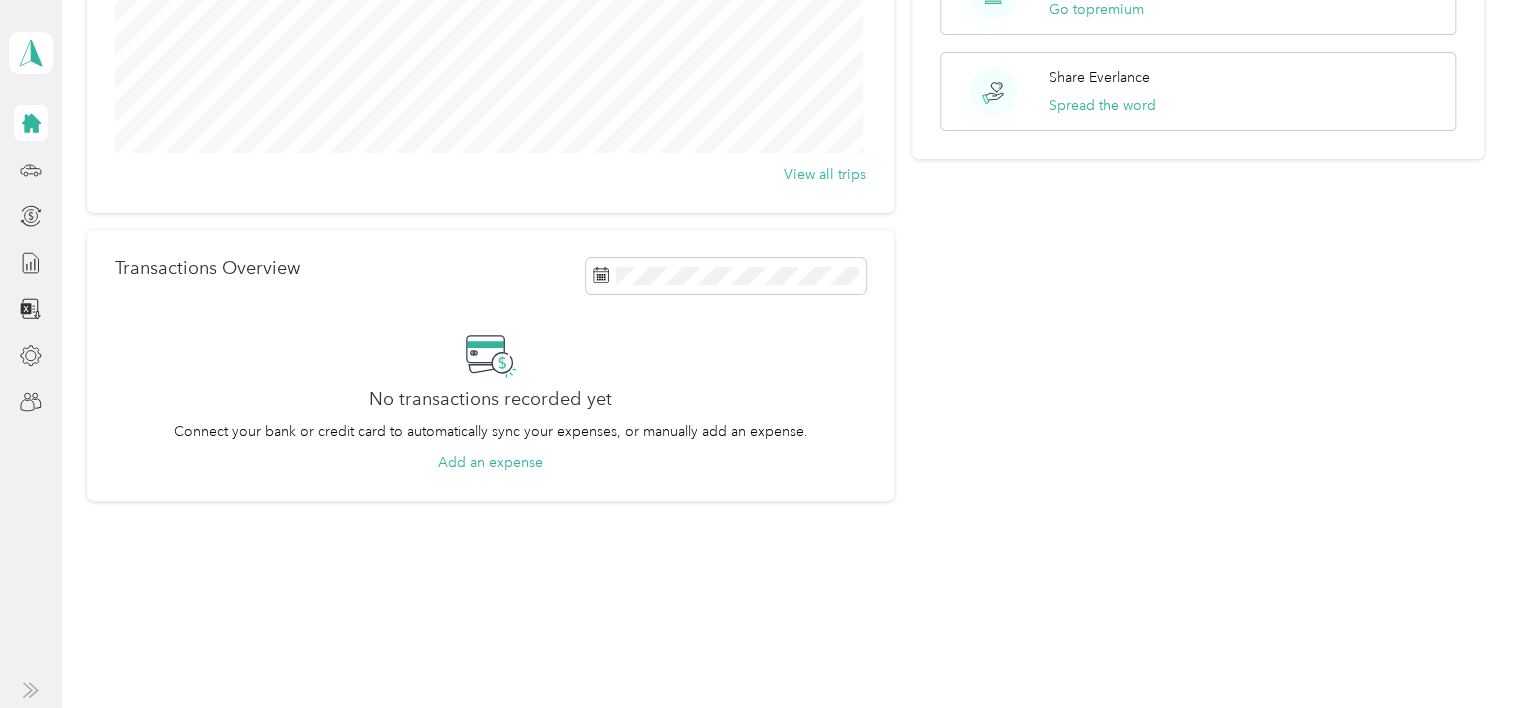 scroll, scrollTop: 0, scrollLeft: 0, axis: both 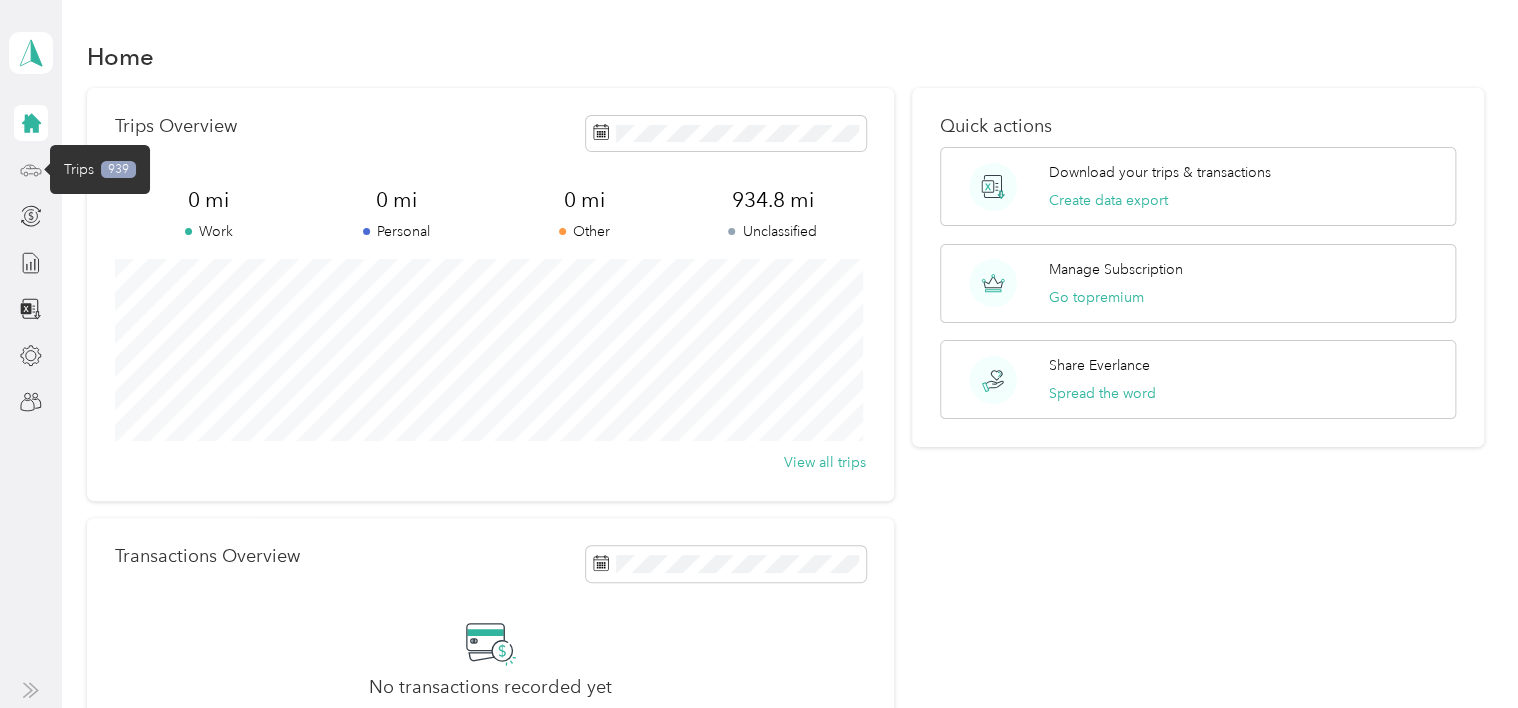 click 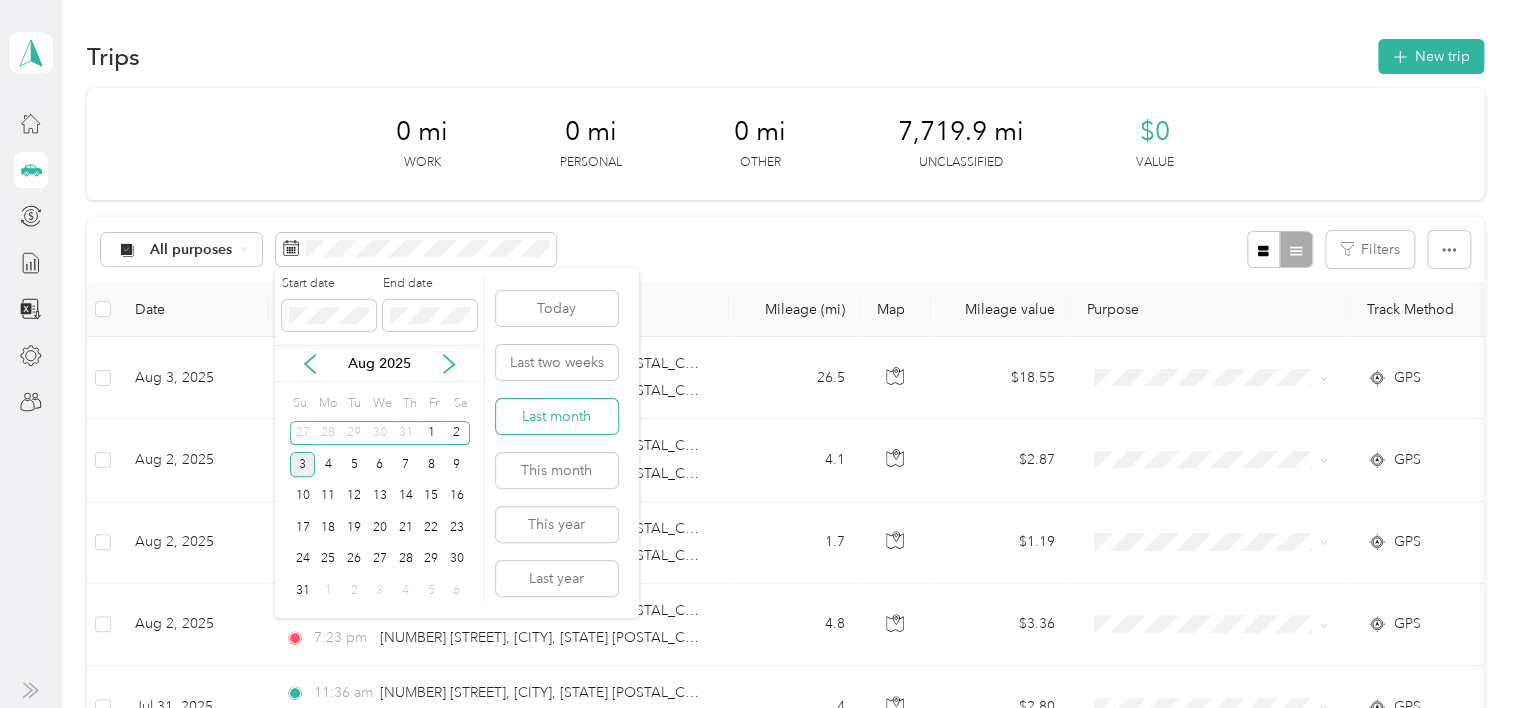 click on "Last month" at bounding box center [557, 416] 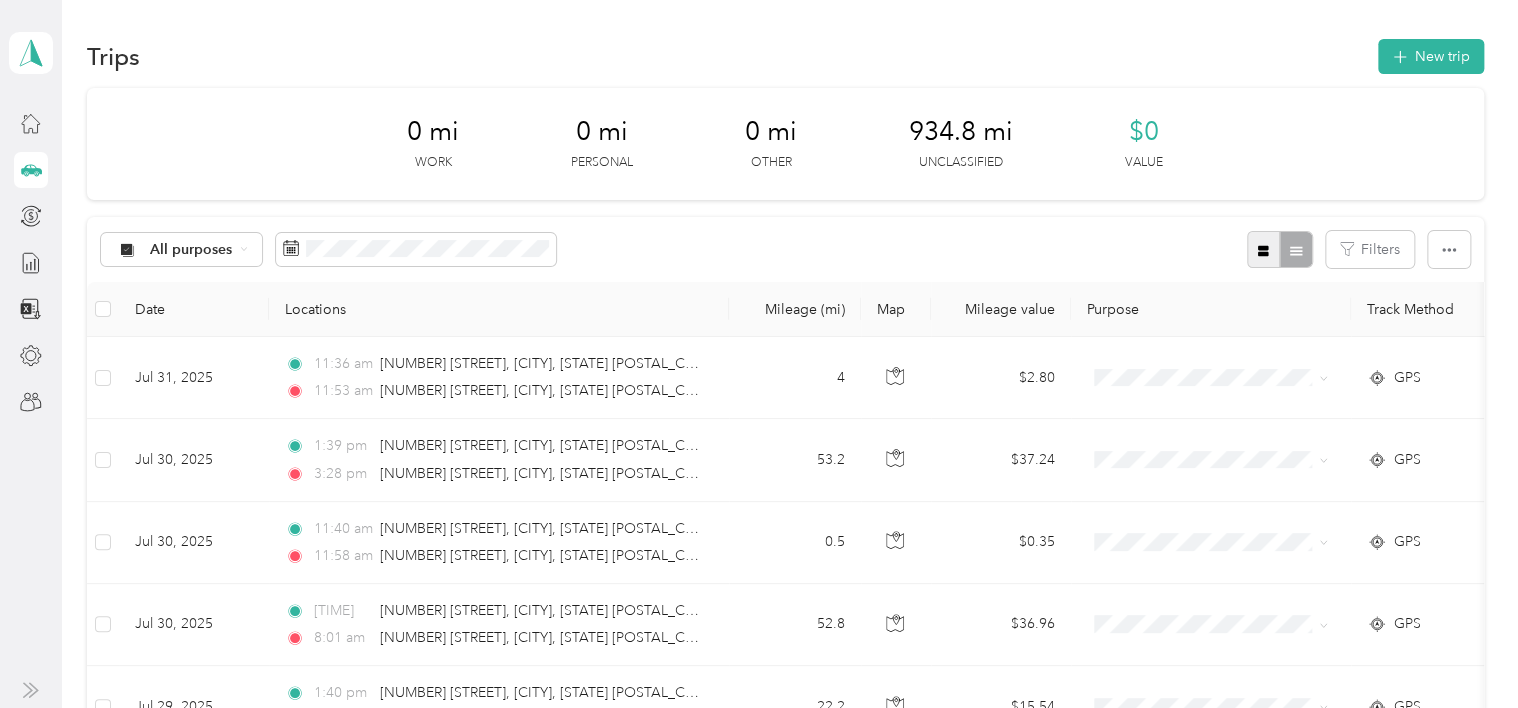 click 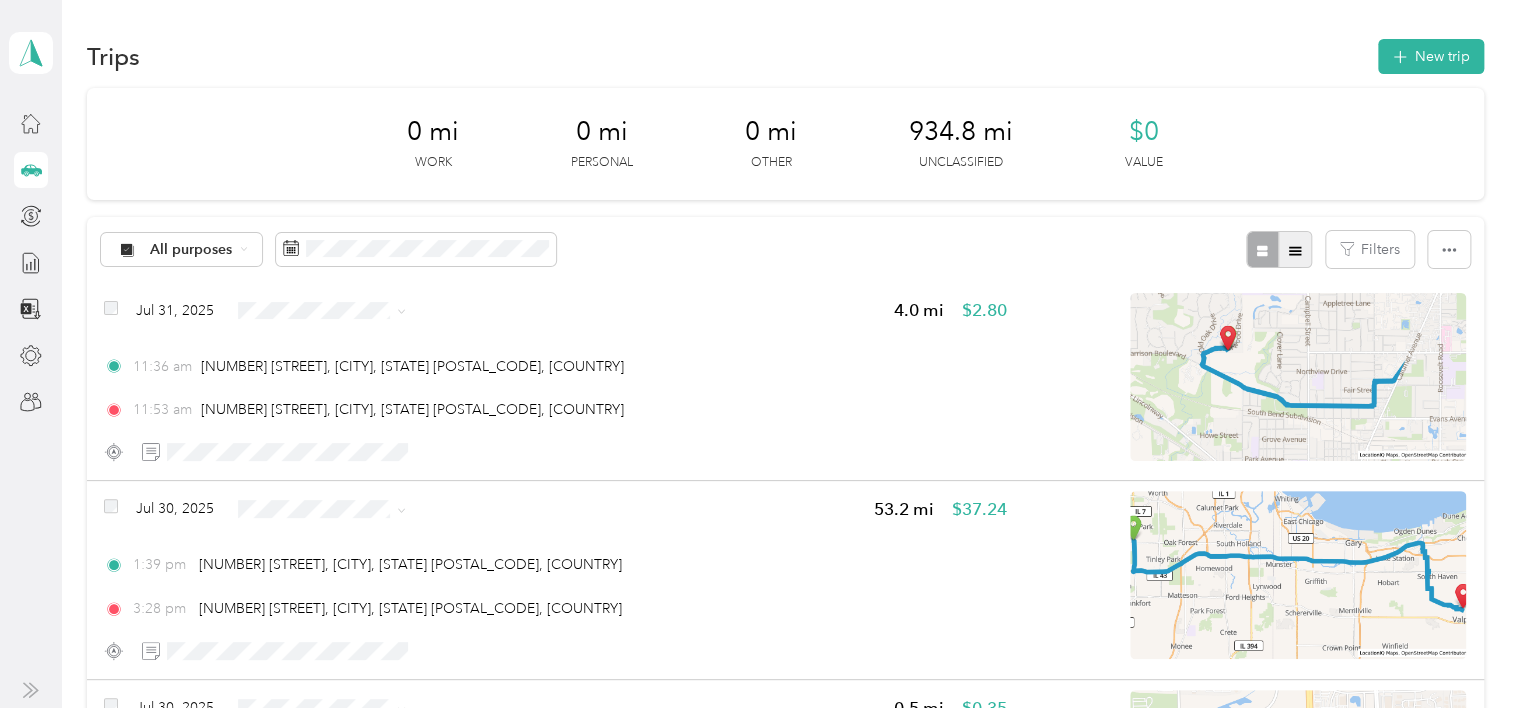 click 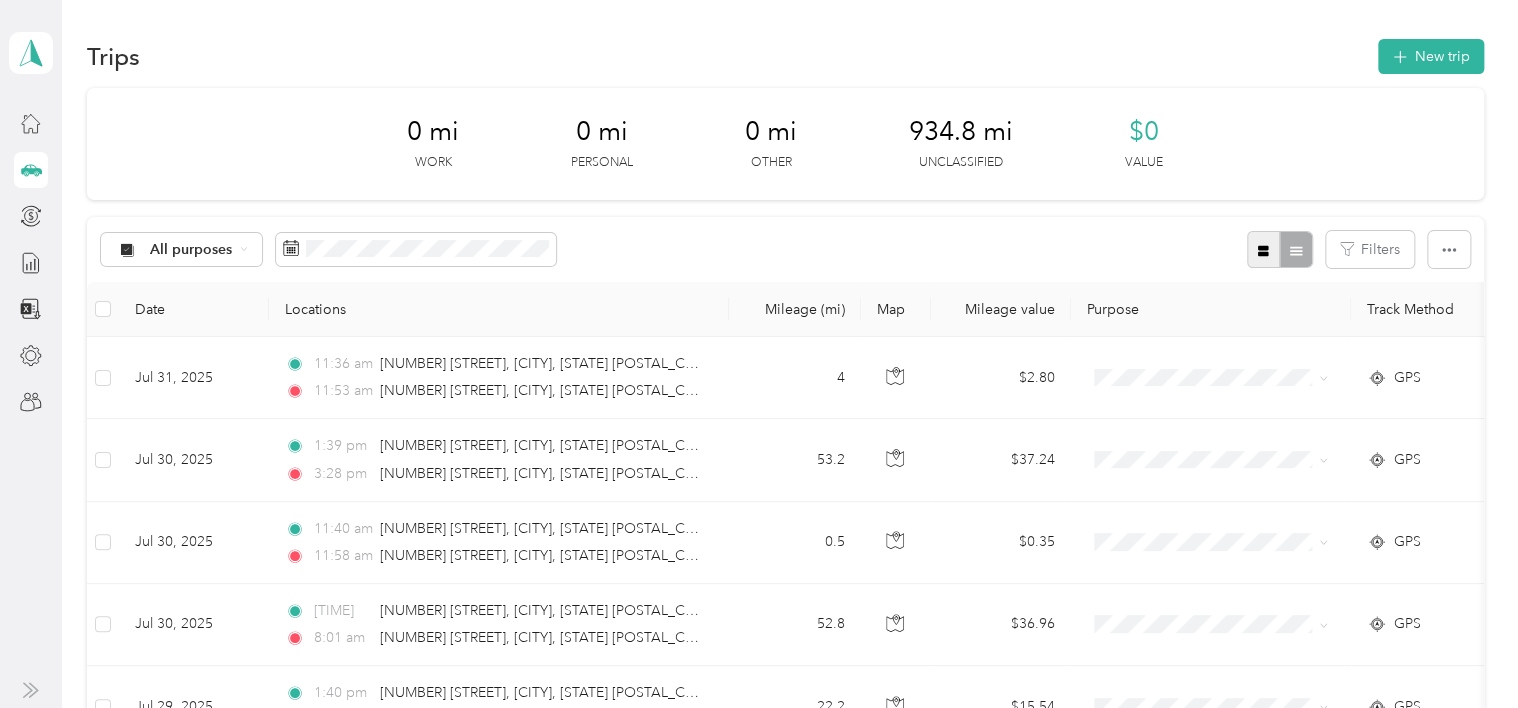 click at bounding box center [1264, 249] 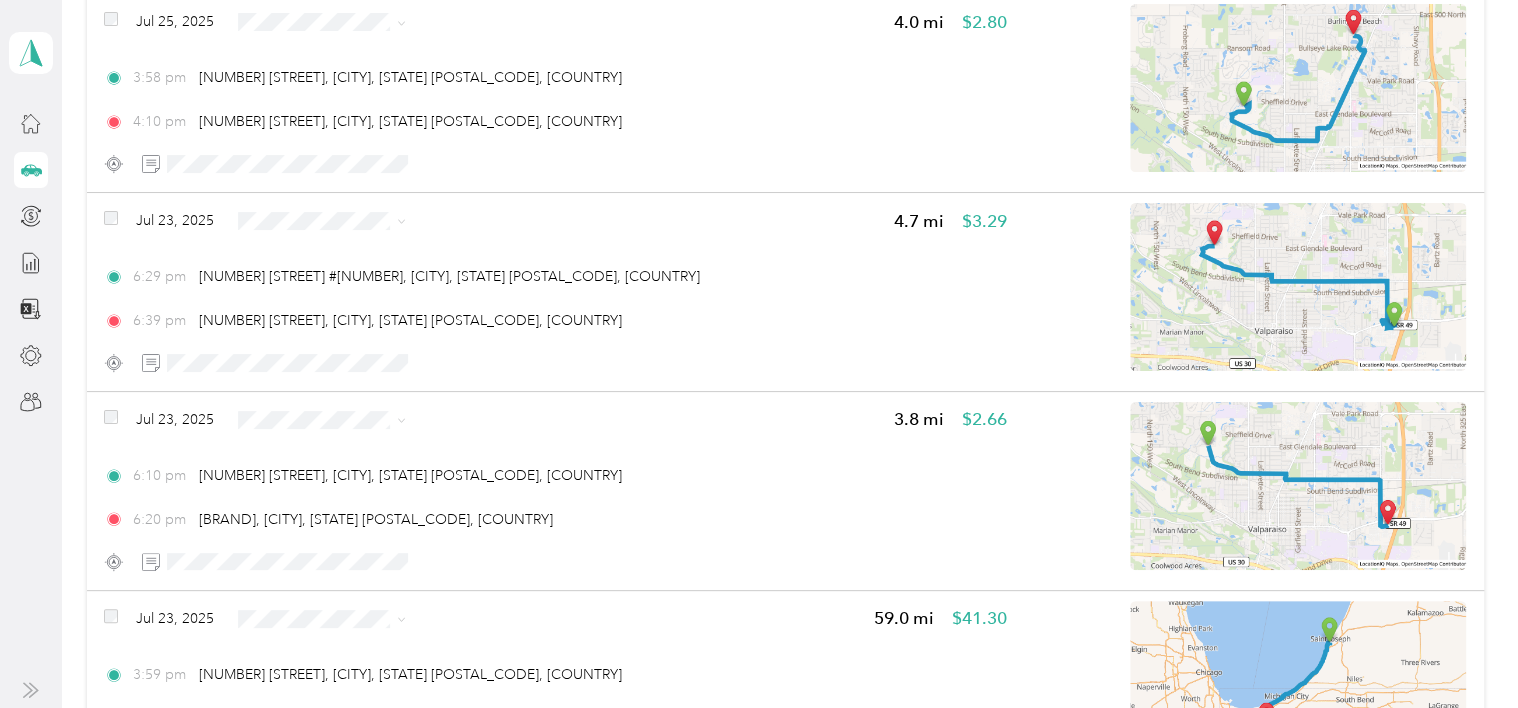 scroll, scrollTop: 4900, scrollLeft: 0, axis: vertical 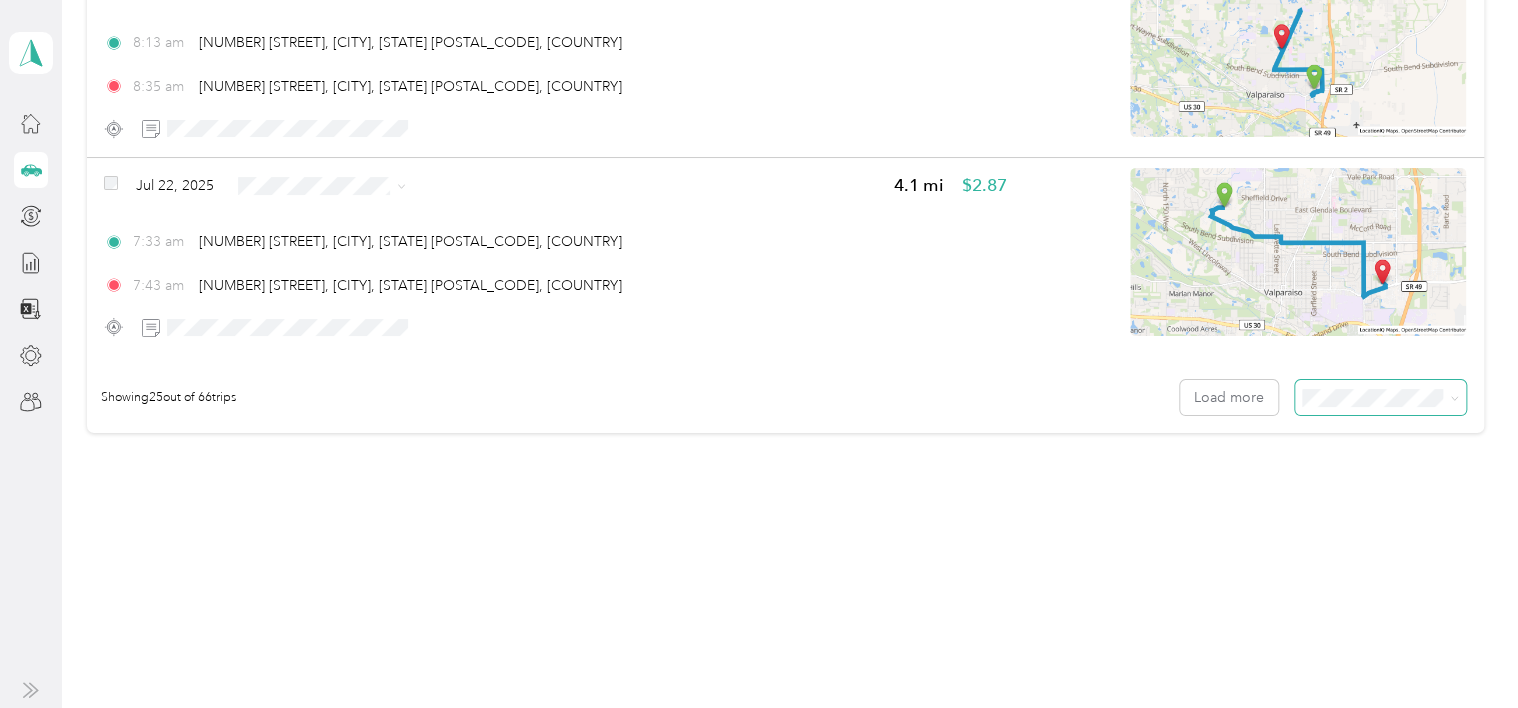 click at bounding box center (1380, 397) 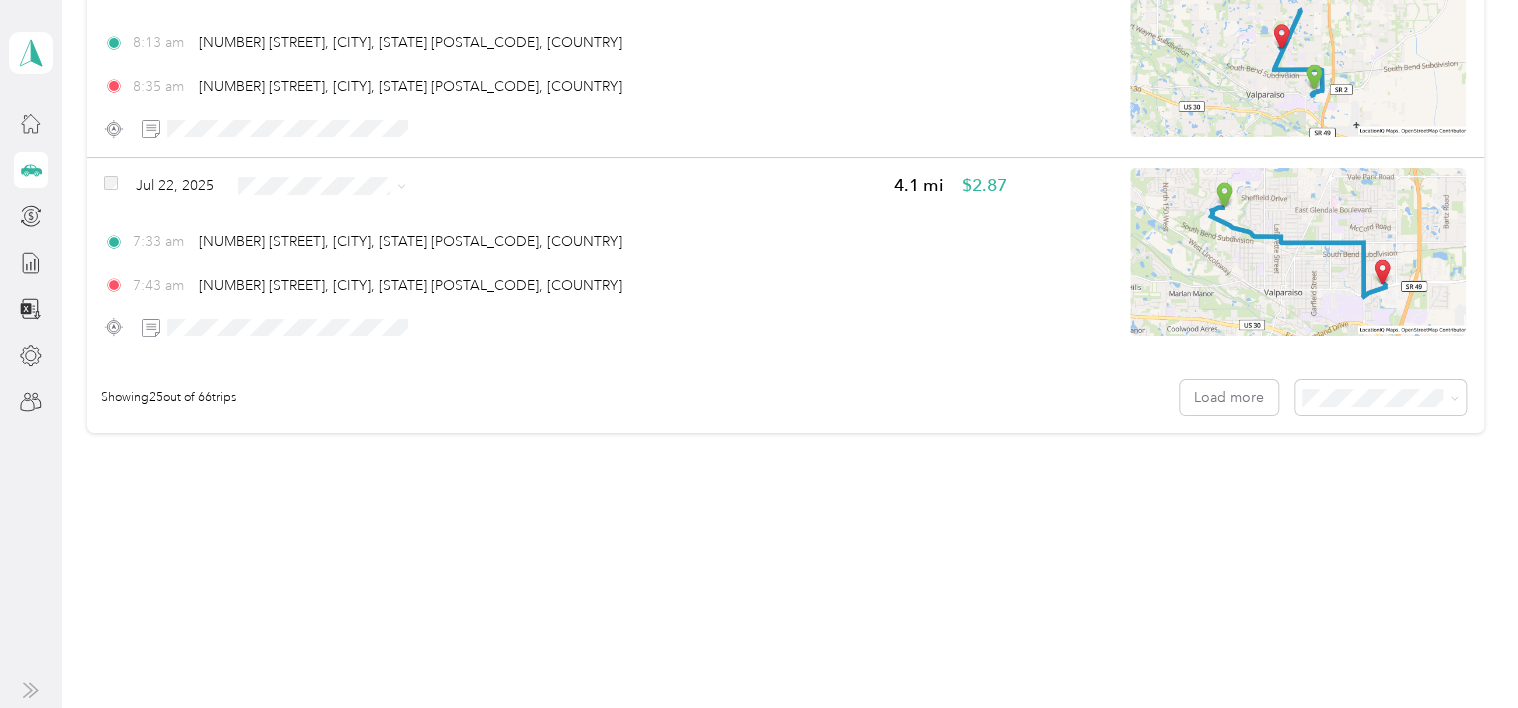 click on "100 per load" at bounding box center [1375, 493] 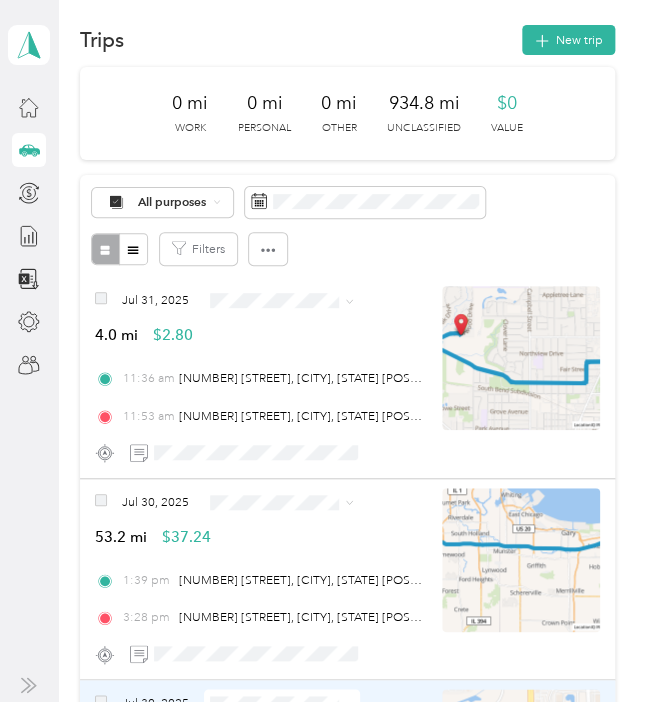 scroll, scrollTop: 0, scrollLeft: 0, axis: both 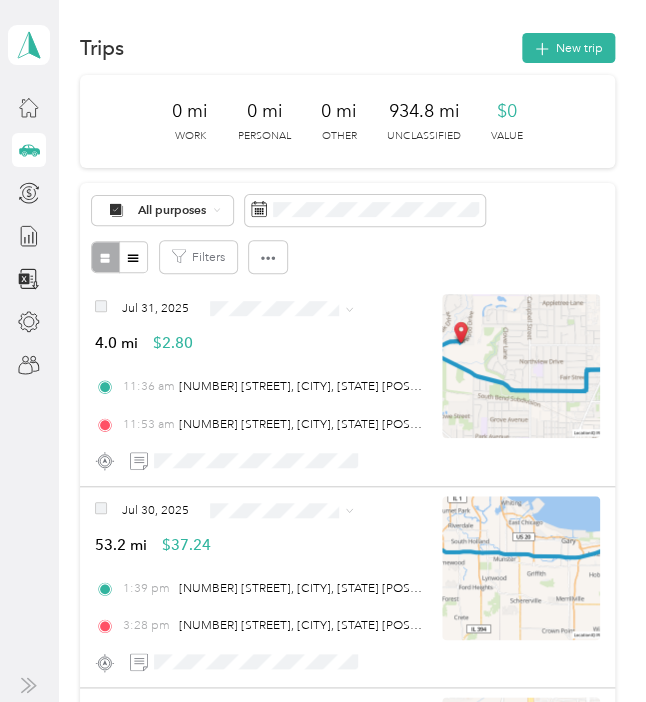 click on "Filters" at bounding box center (347, 257) 